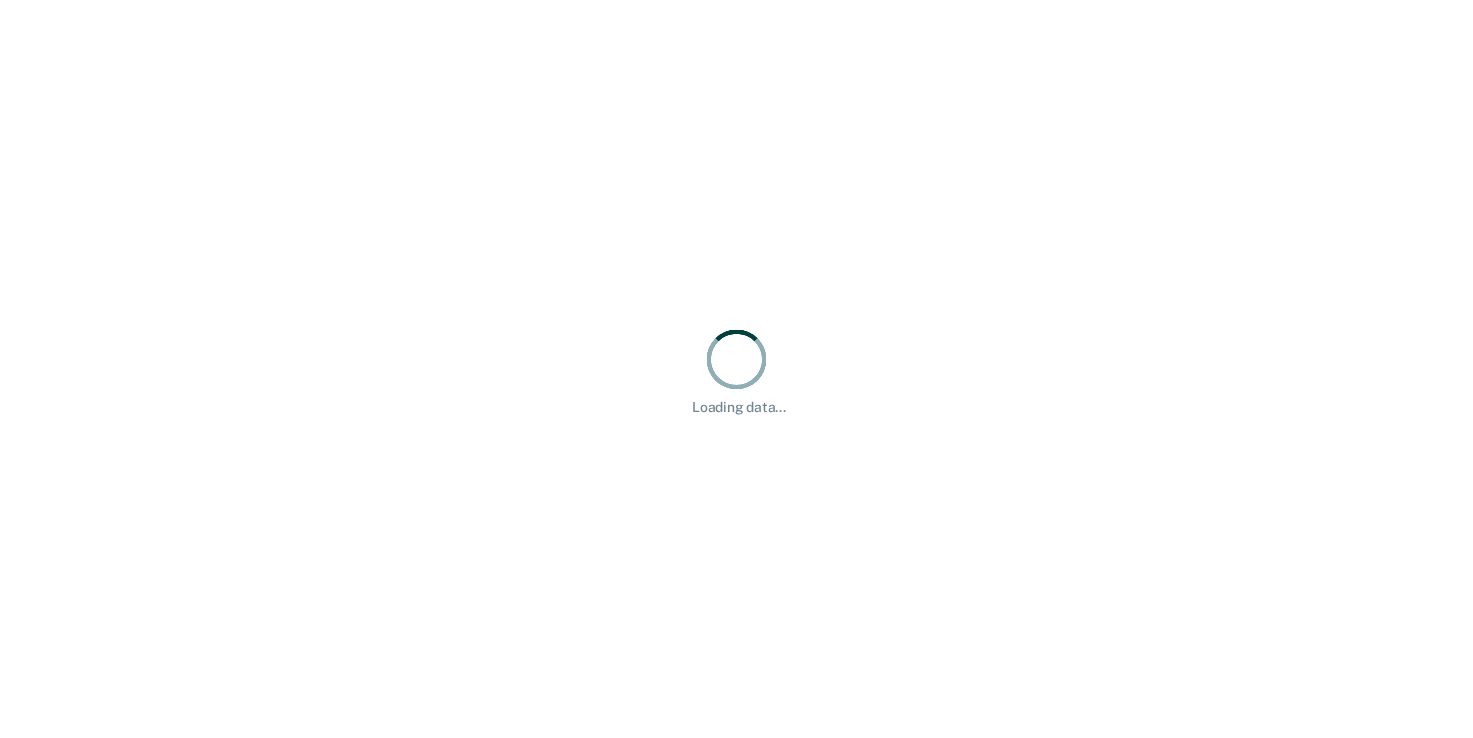scroll, scrollTop: 0, scrollLeft: 0, axis: both 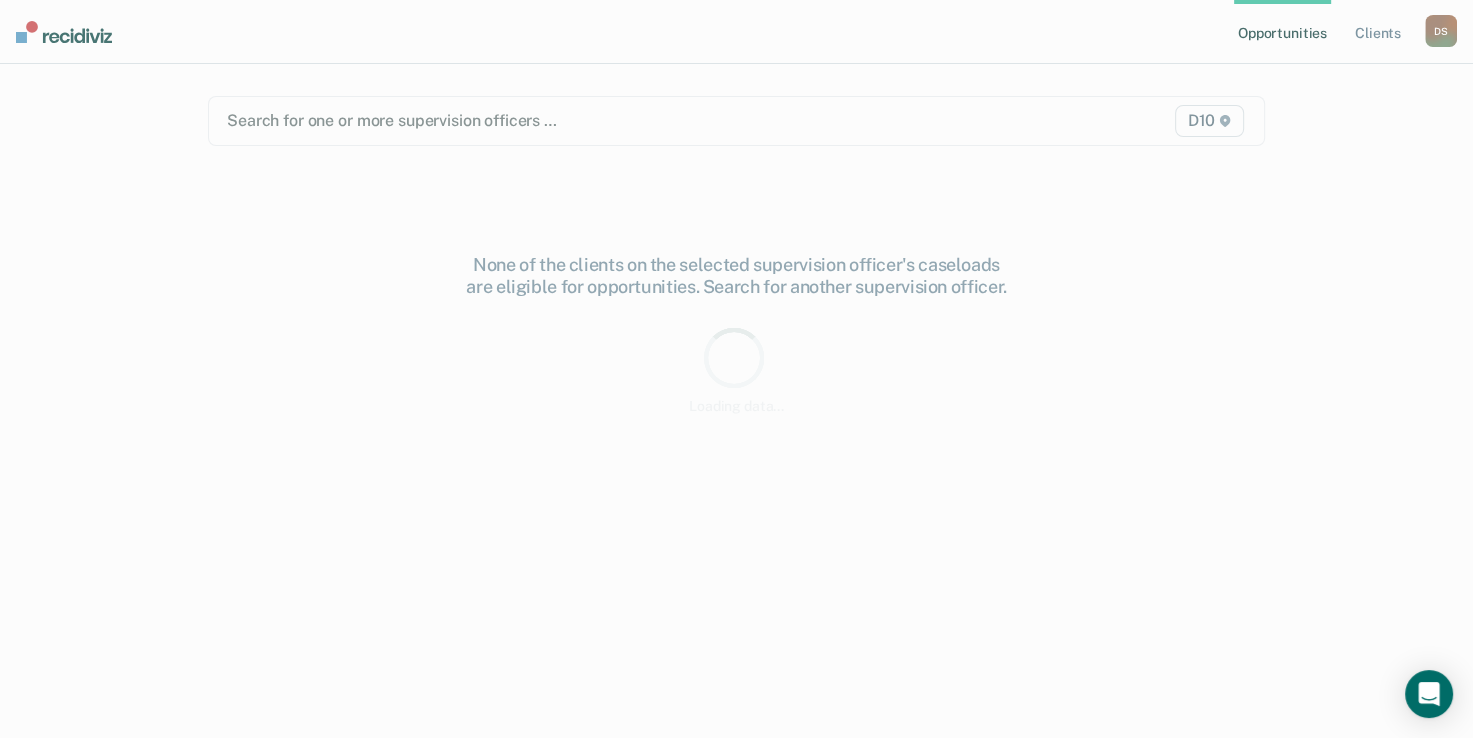 click on "None of the clients on the selected supervision officer's caseloads are eligible for opportunities. Search for another supervision officer." at bounding box center (736, 511) 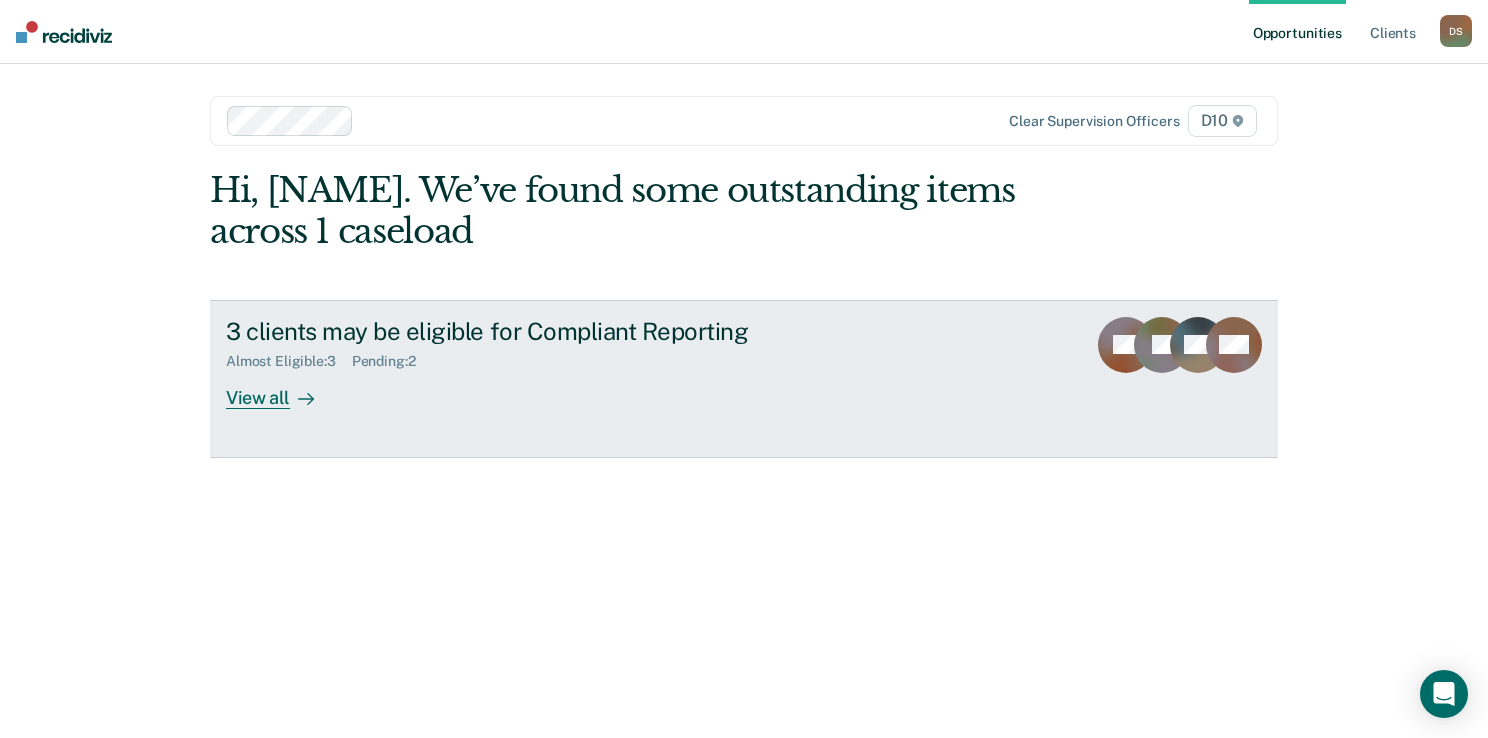 click on "Almost Eligible :  3" at bounding box center (289, 361) 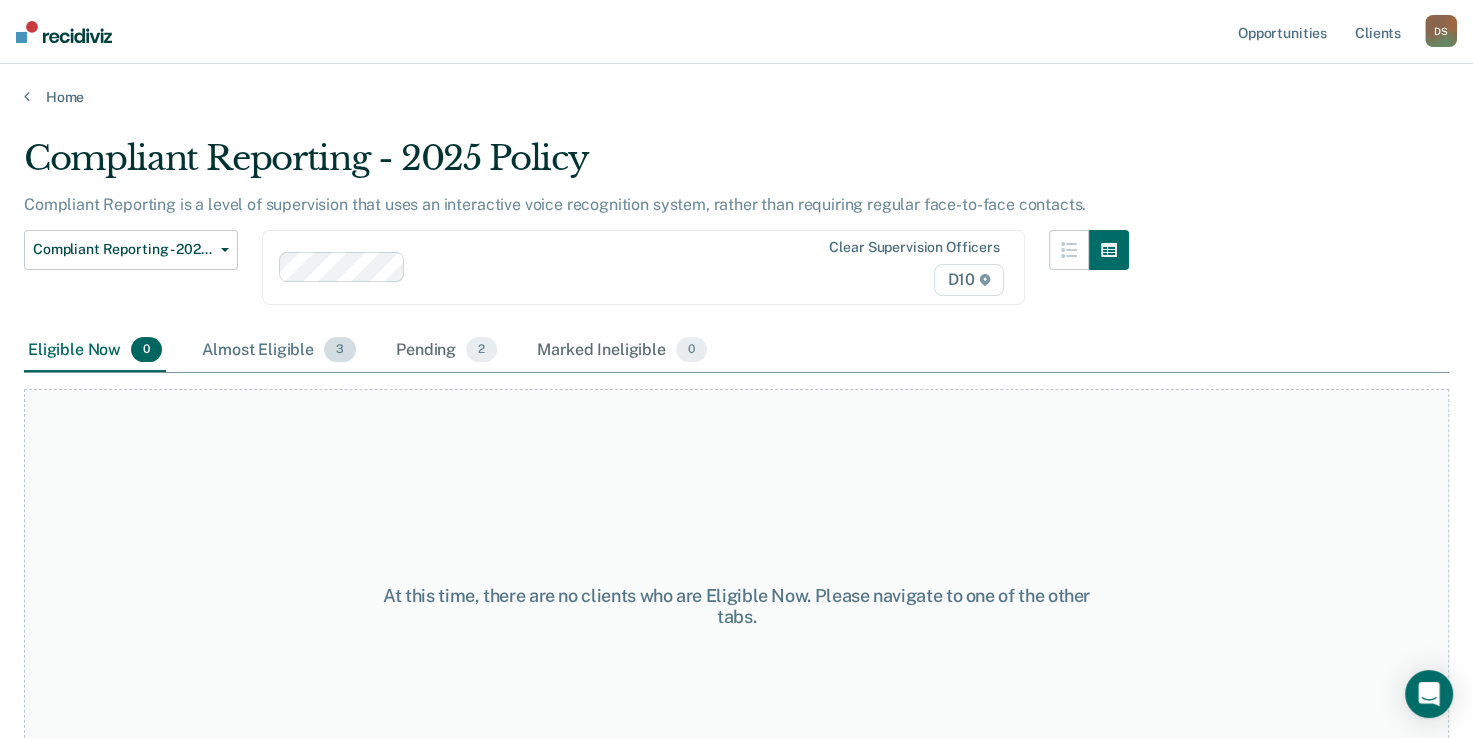 click on "Almost Eligible 3" at bounding box center [279, 351] 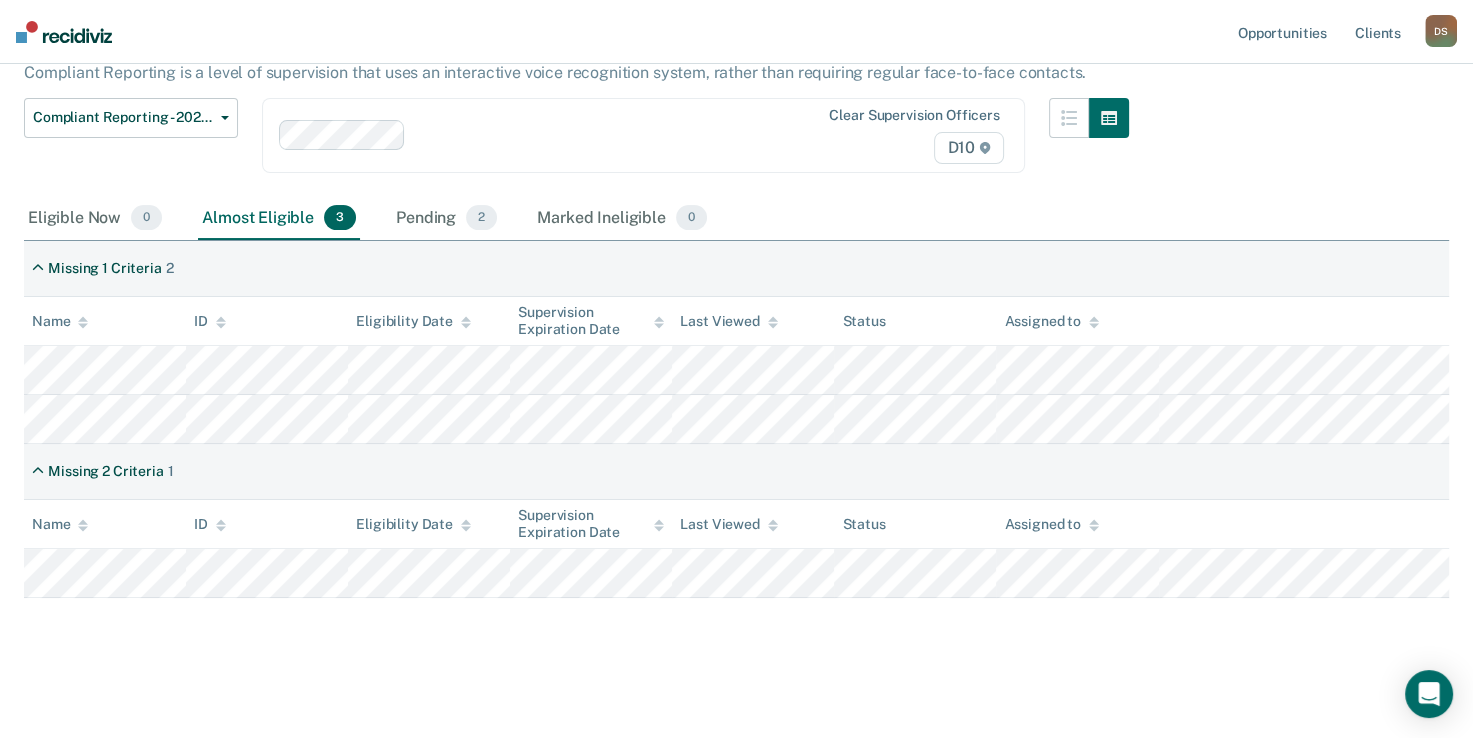 scroll, scrollTop: 133, scrollLeft: 0, axis: vertical 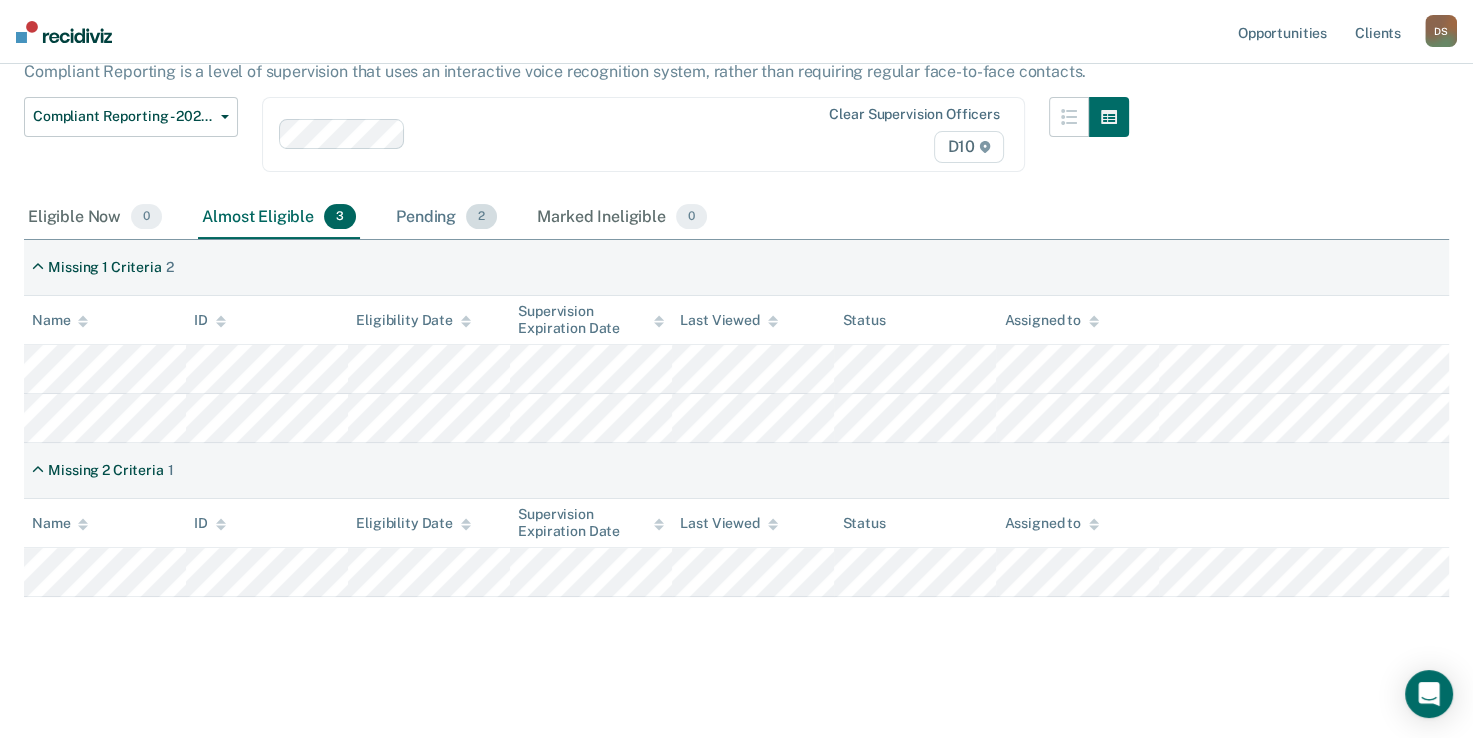 click on "Pending 2" at bounding box center [446, 218] 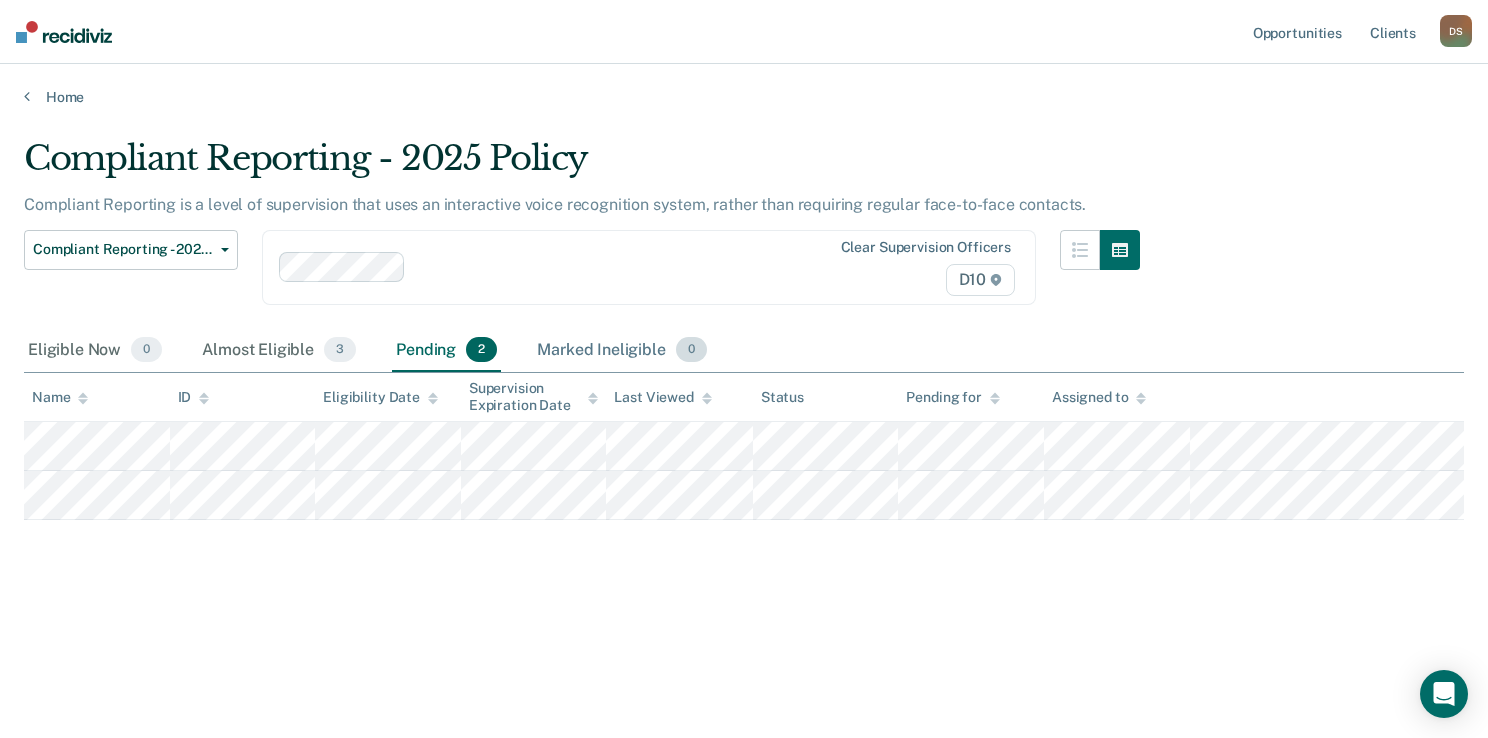 click on "Marked Ineligible 0" at bounding box center (622, 351) 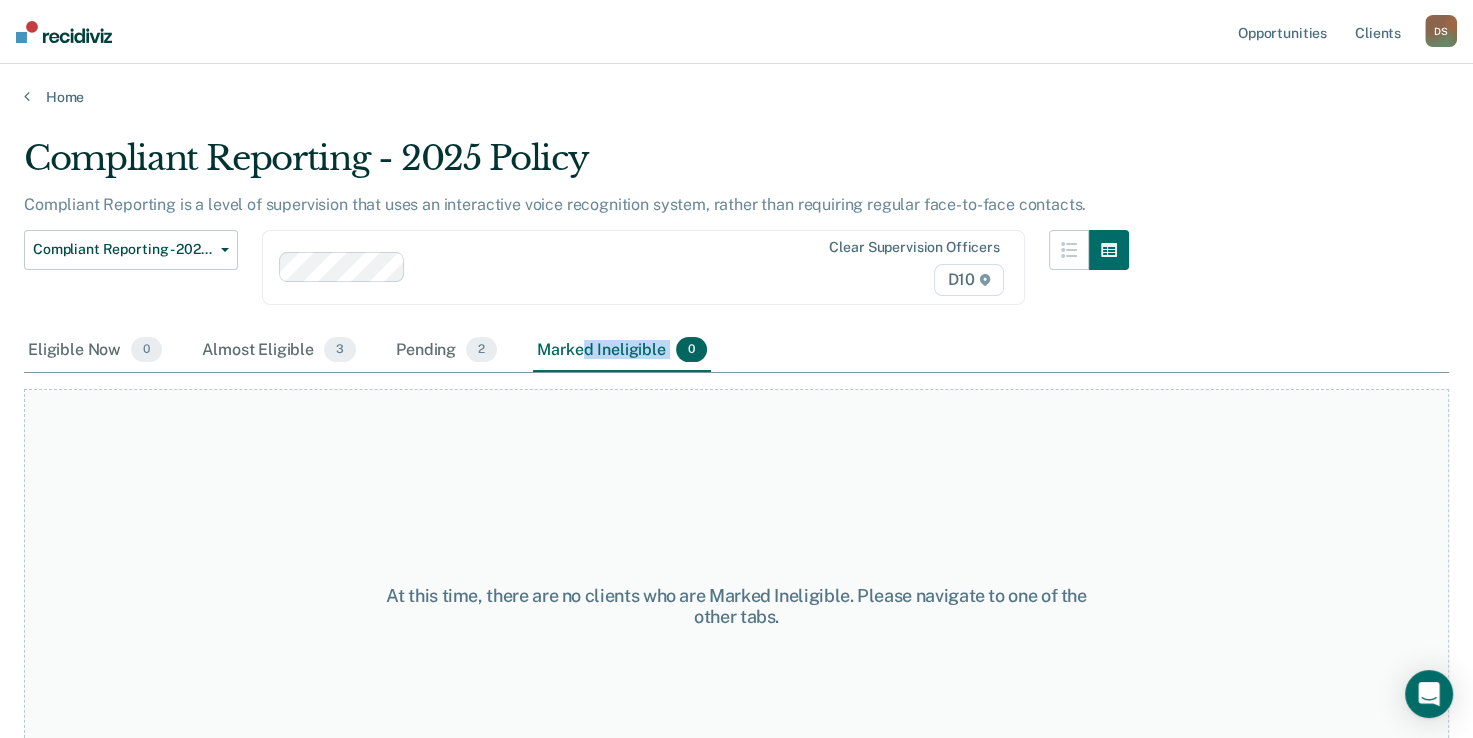 drag, startPoint x: 584, startPoint y: 358, endPoint x: 613, endPoint y: 355, distance: 29.15476 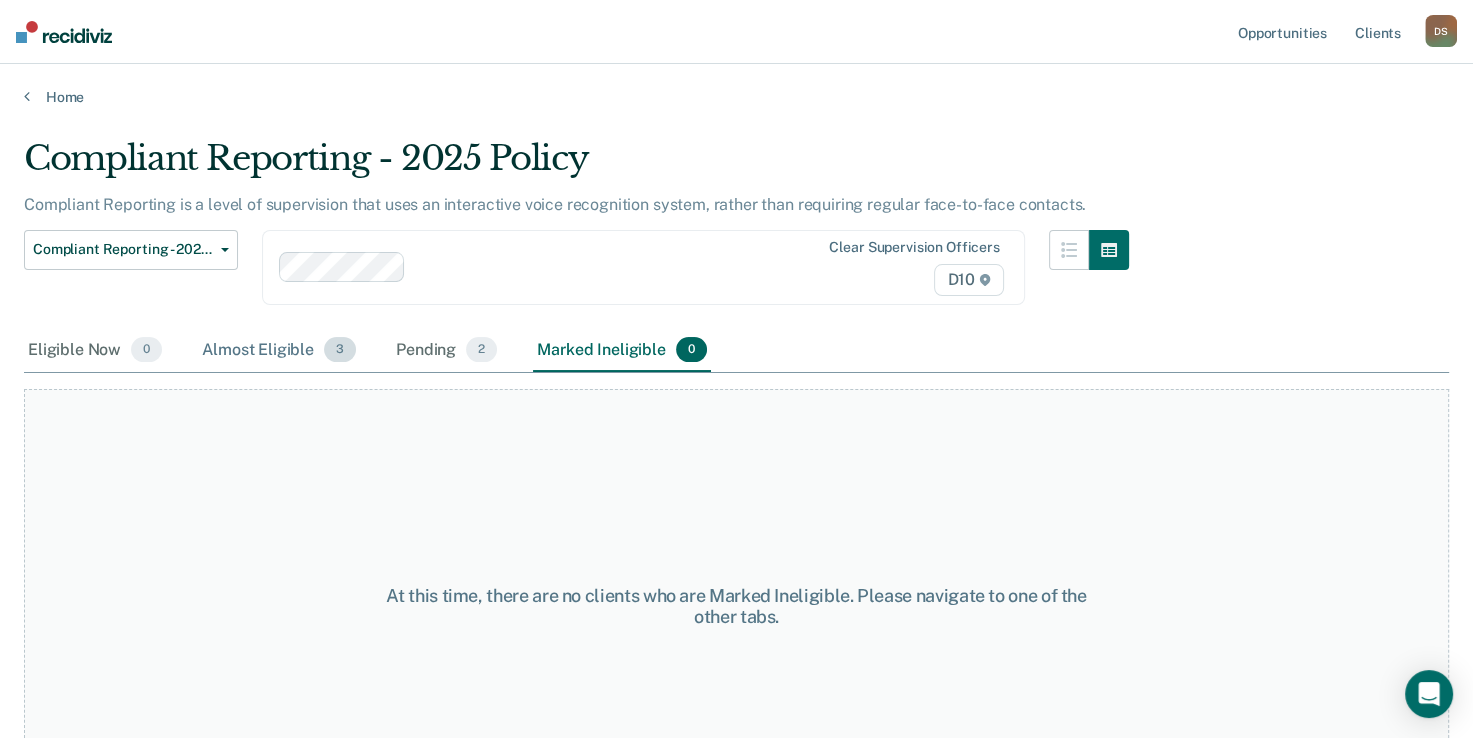 click on "Almost Eligible 3" at bounding box center (279, 351) 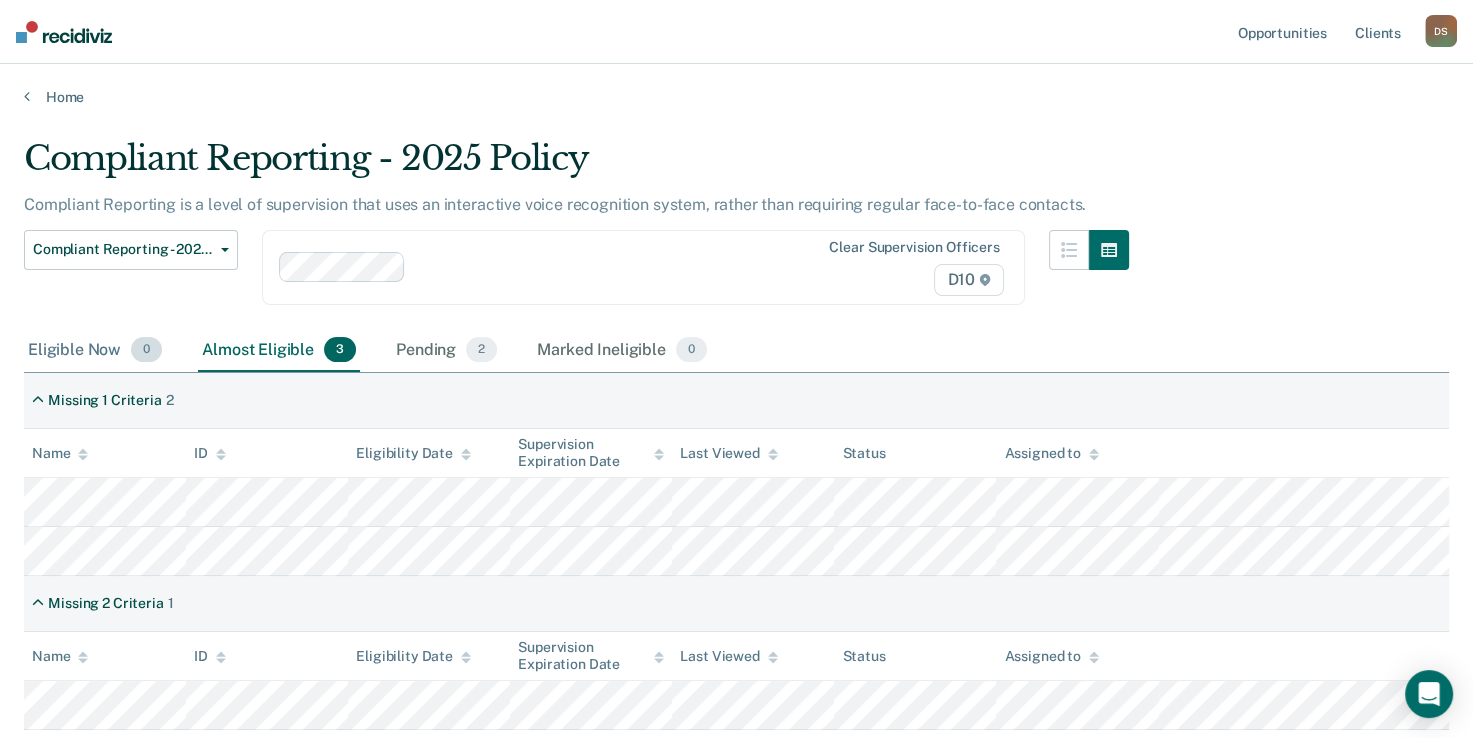 click on "Eligible Now 0" at bounding box center (95, 351) 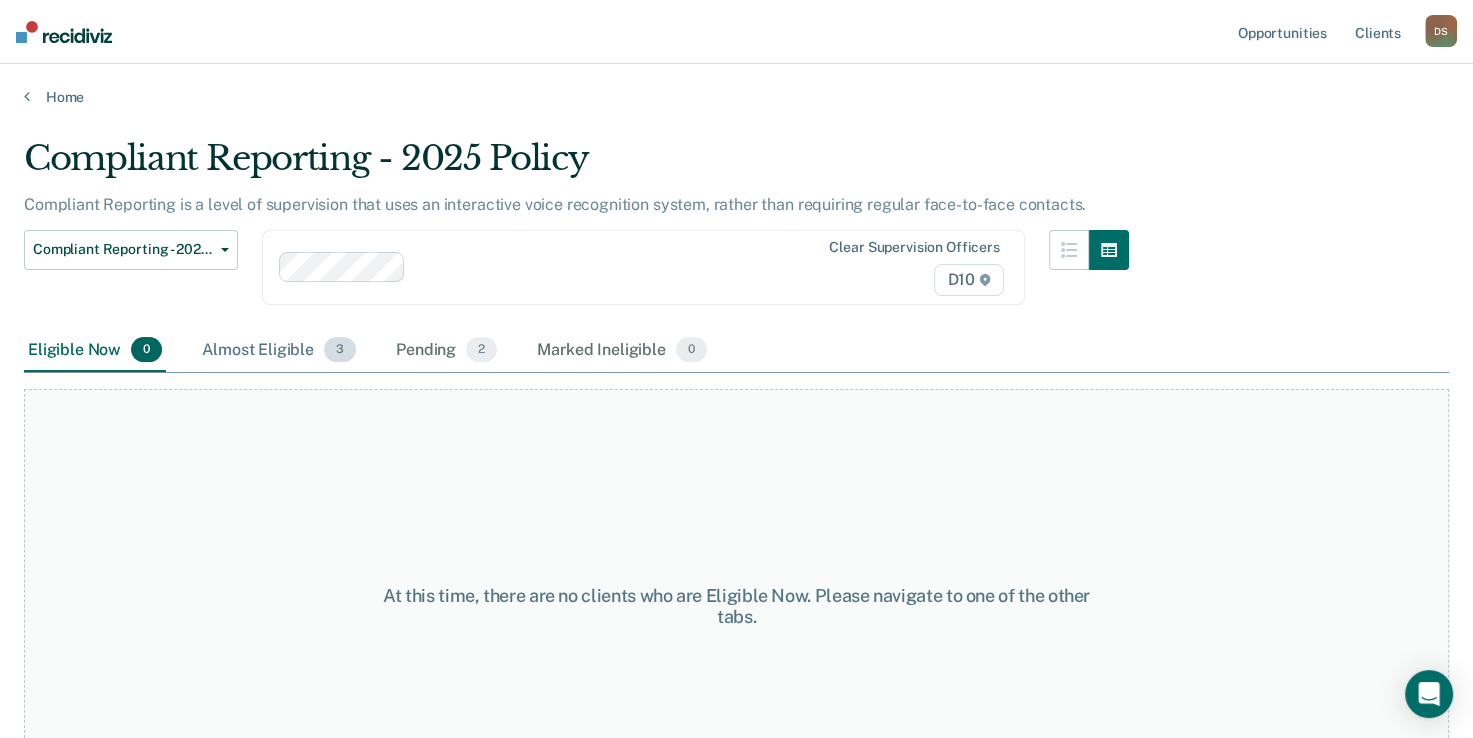 drag, startPoint x: 95, startPoint y: 347, endPoint x: 228, endPoint y: 362, distance: 133.84319 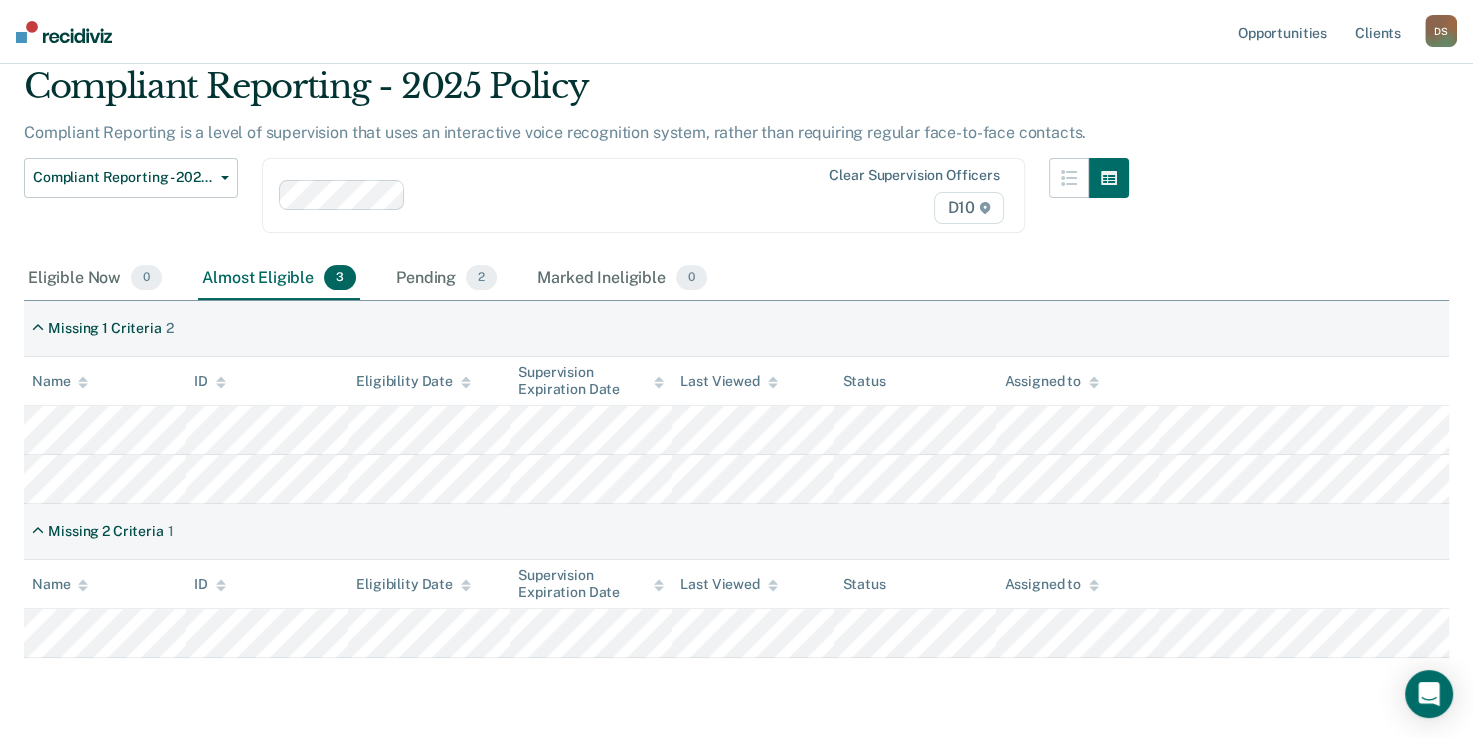 scroll, scrollTop: 133, scrollLeft: 0, axis: vertical 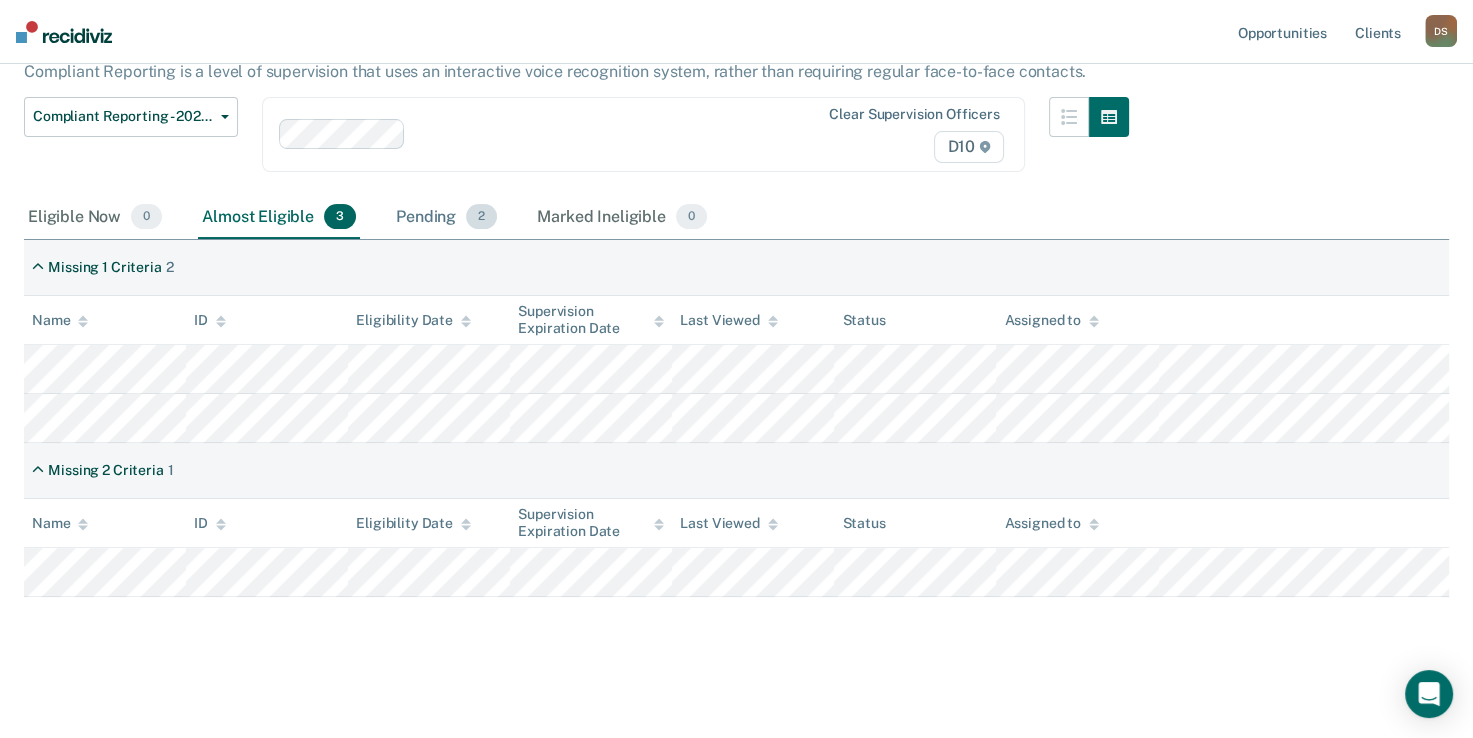 click on "Pending 2" at bounding box center (446, 218) 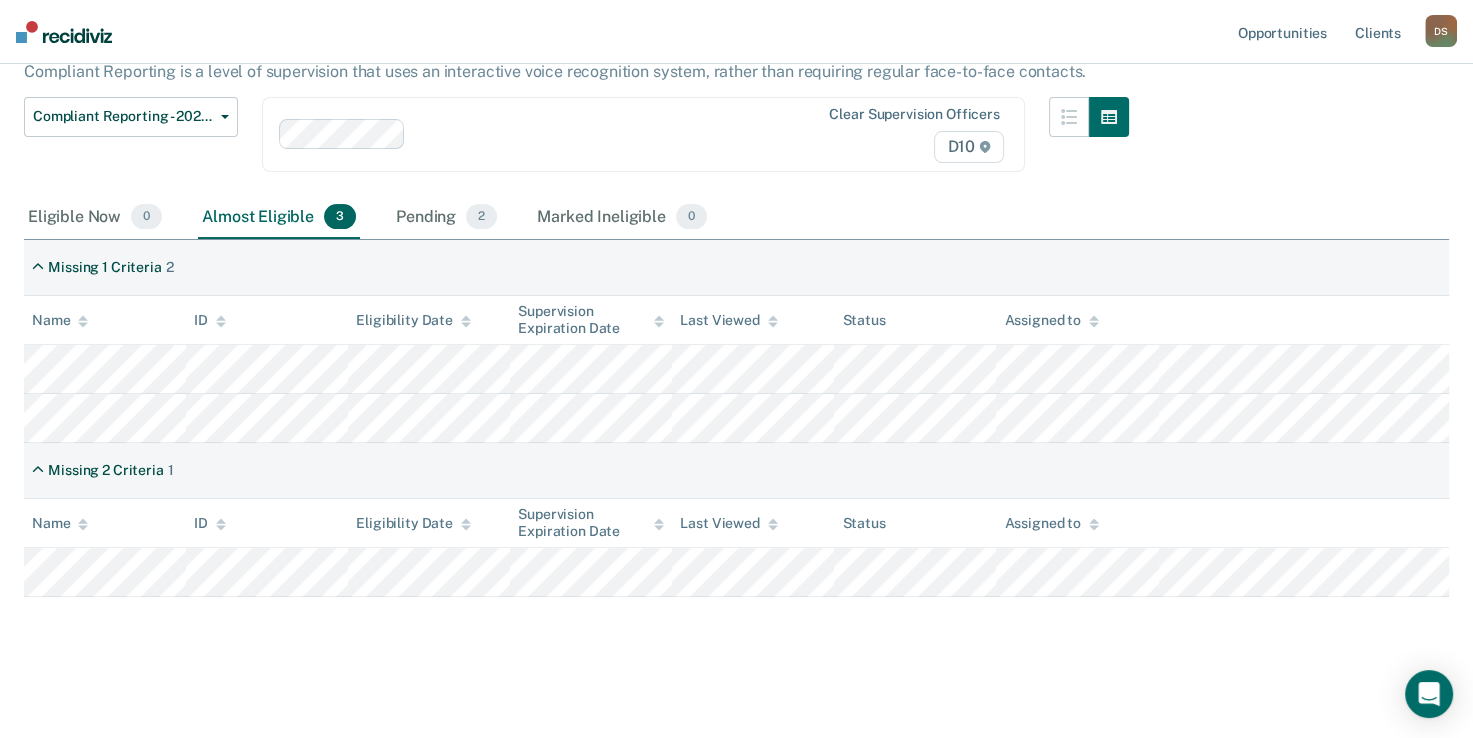 scroll, scrollTop: 0, scrollLeft: 0, axis: both 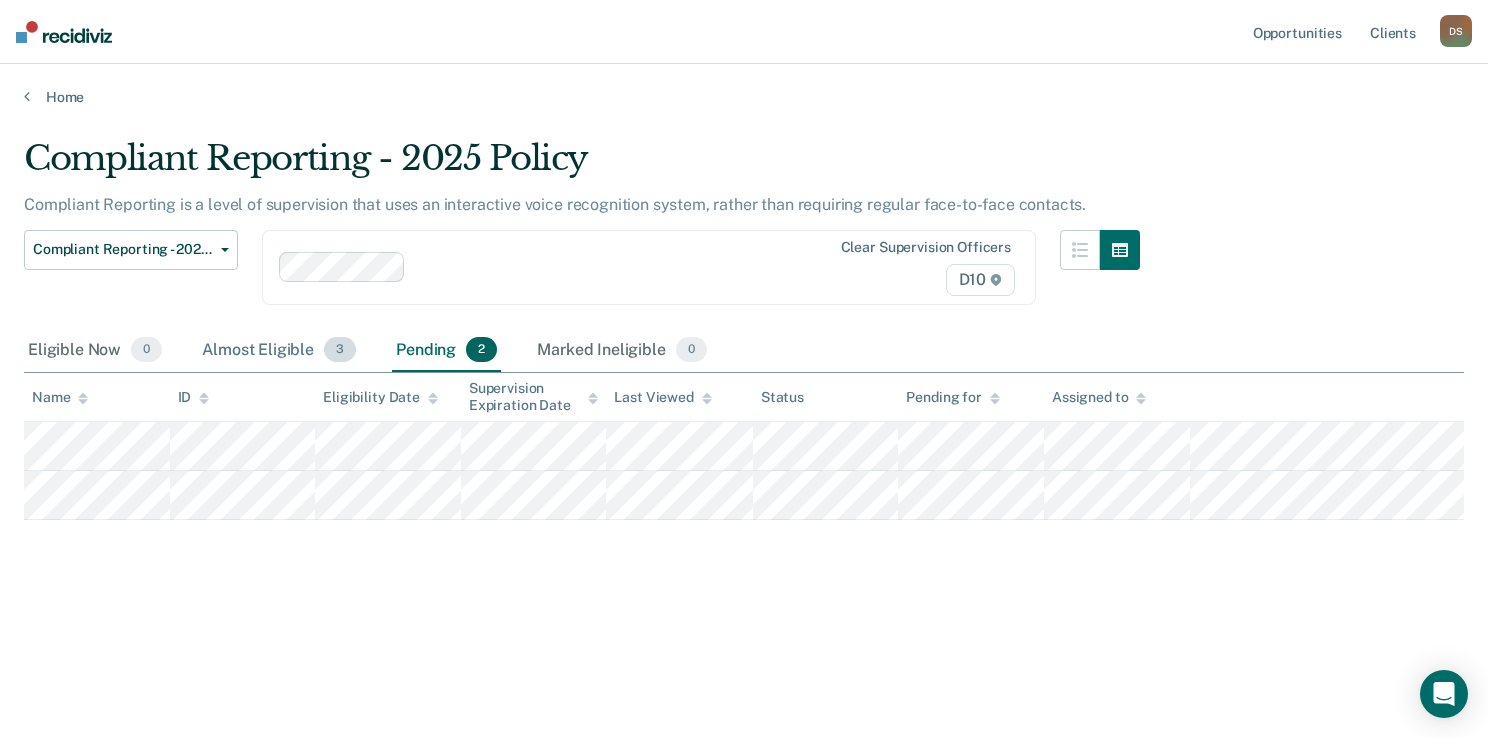 click on "Almost Eligible 3" at bounding box center (279, 351) 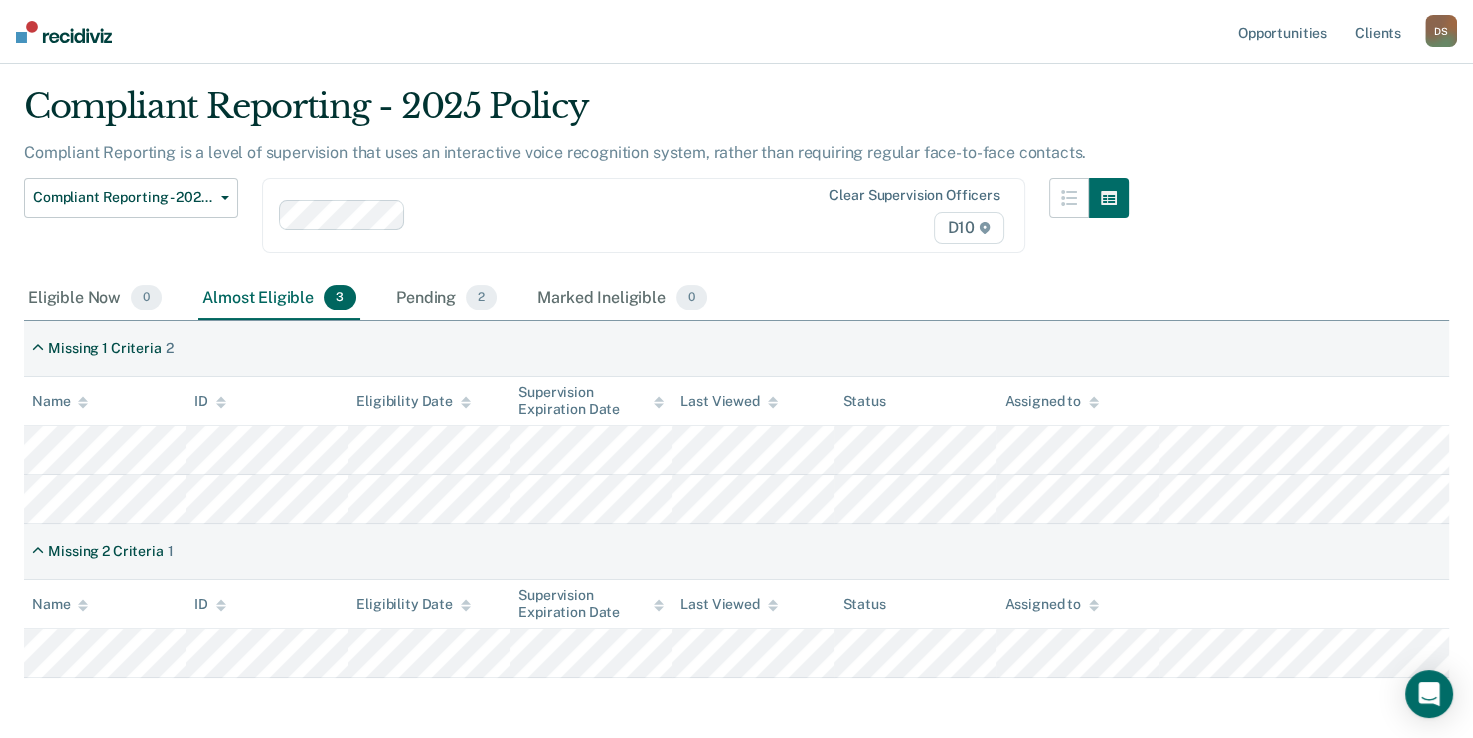 scroll, scrollTop: 133, scrollLeft: 0, axis: vertical 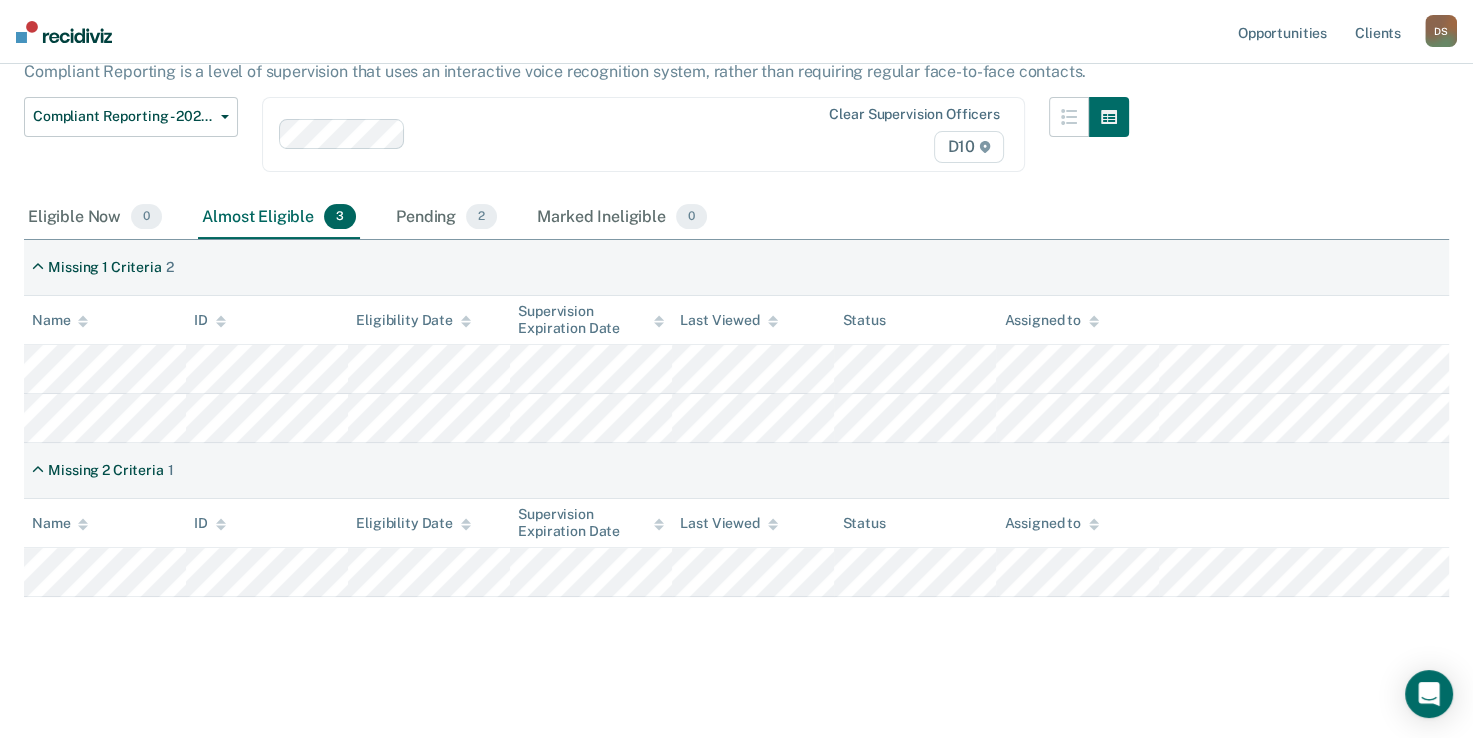 click on "Missing 1 Criteria 2" at bounding box center (736, 268) 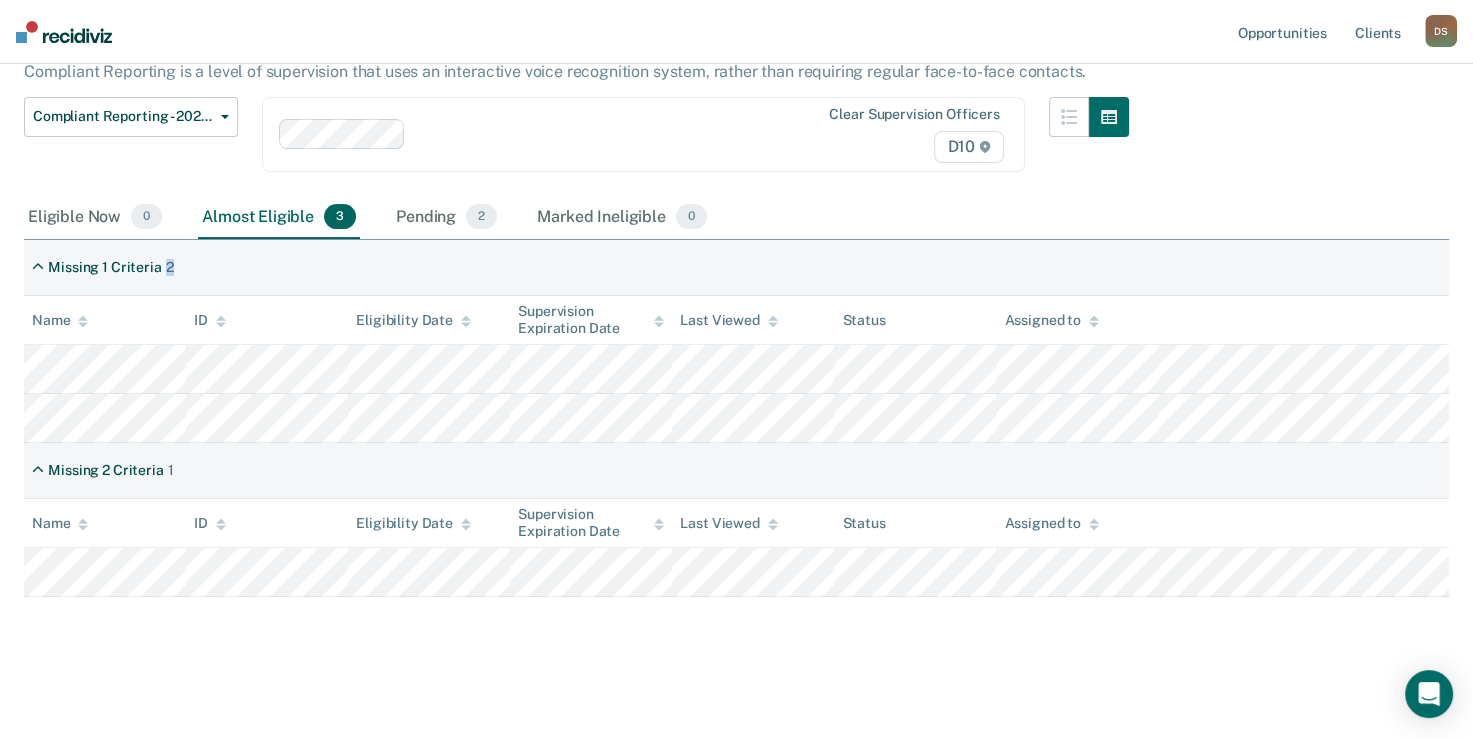 click on "Missing 1 Criteria 2" at bounding box center (736, 268) 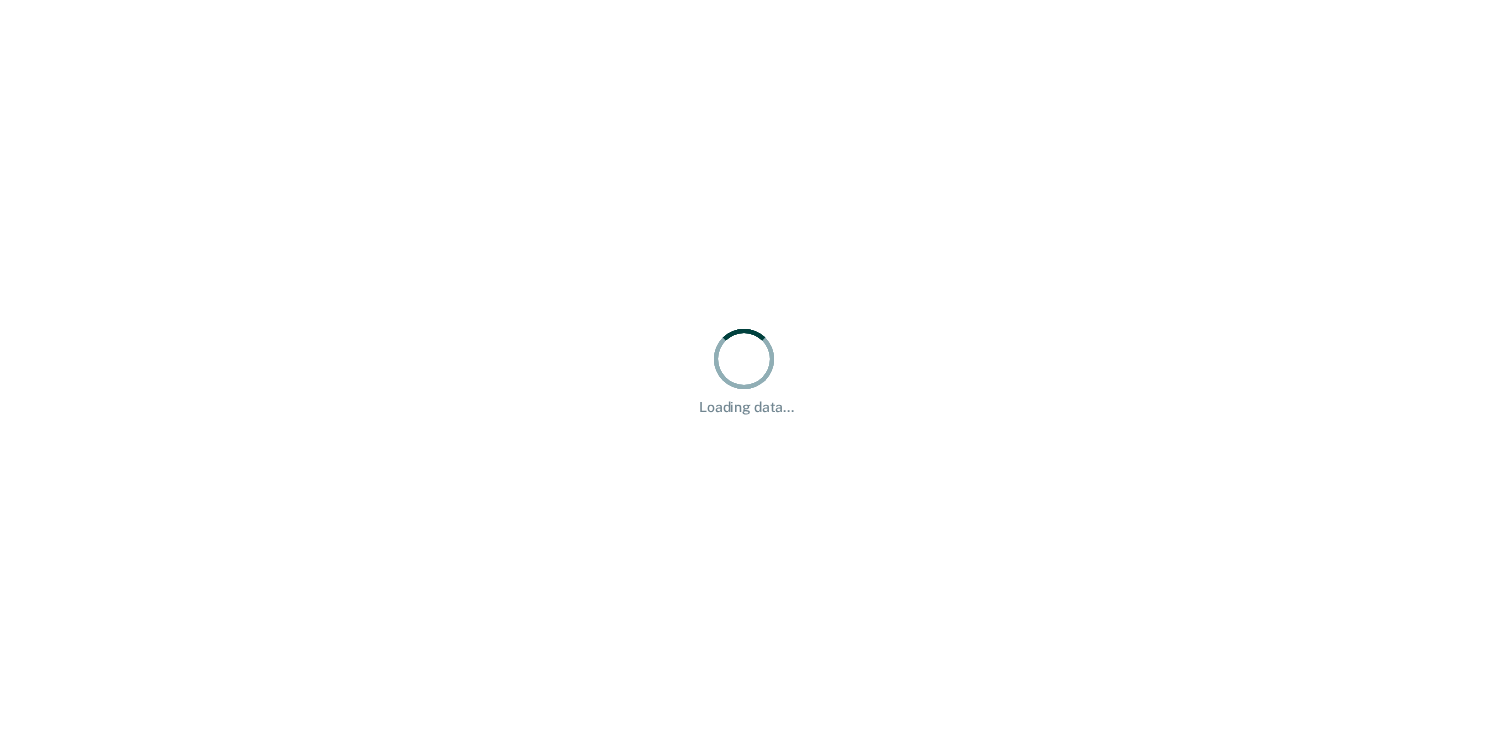 scroll, scrollTop: 0, scrollLeft: 0, axis: both 